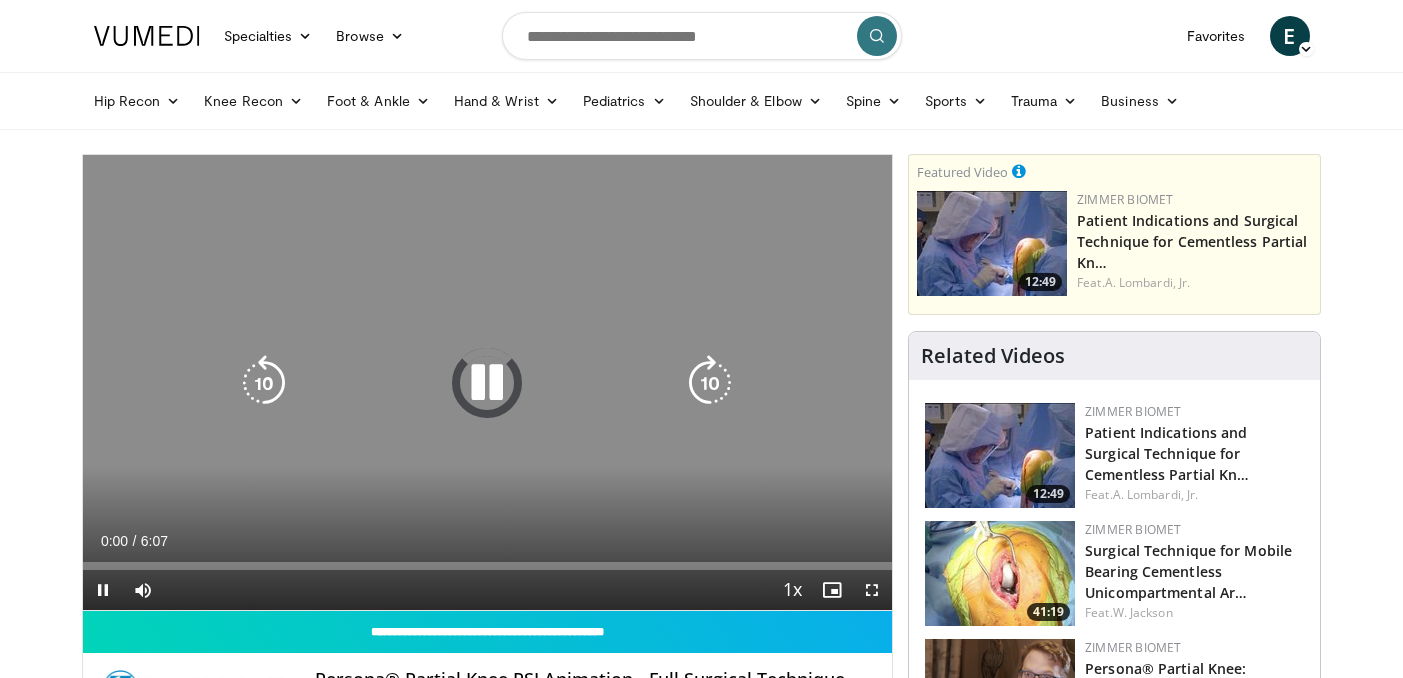 scroll, scrollTop: 0, scrollLeft: 0, axis: both 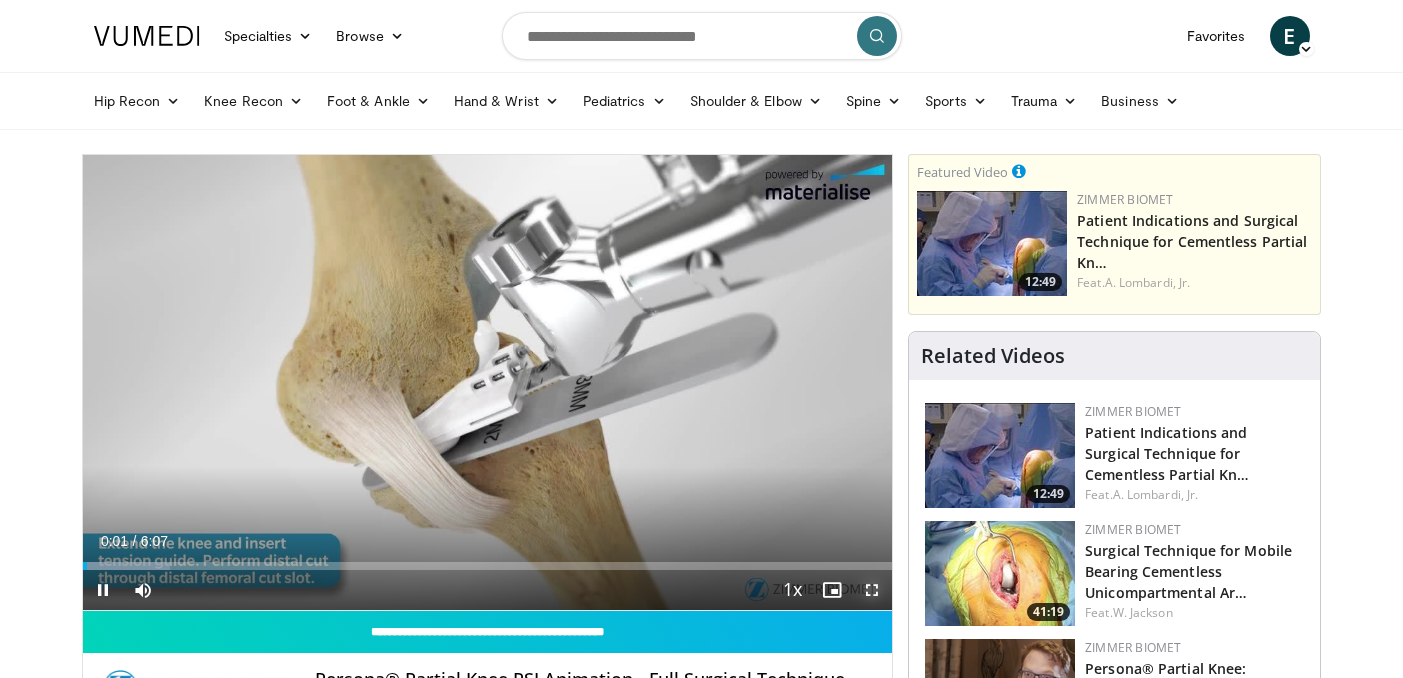 click at bounding box center [872, 590] 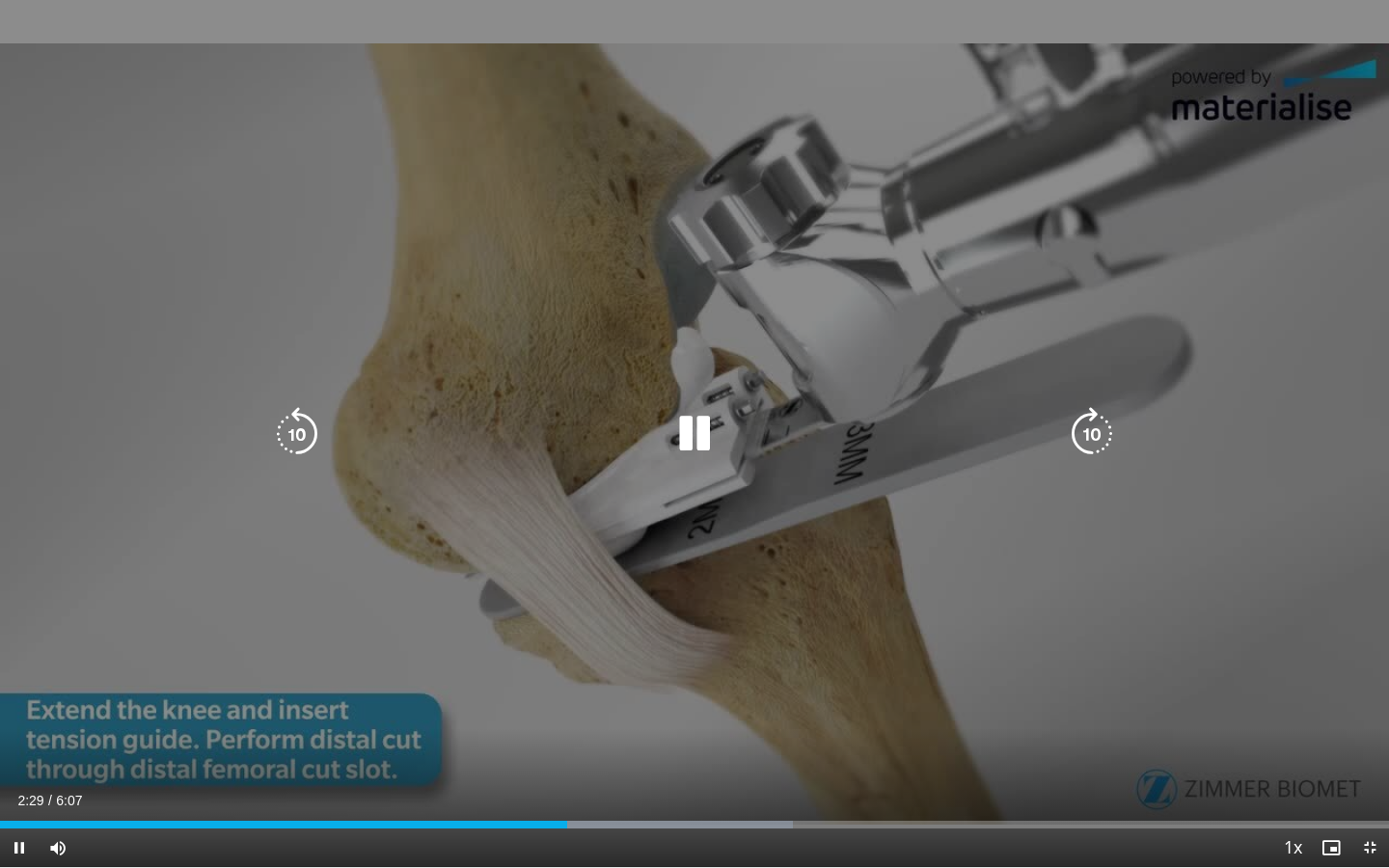 click on "10 seconds
Tap to unmute" at bounding box center [694, 433] 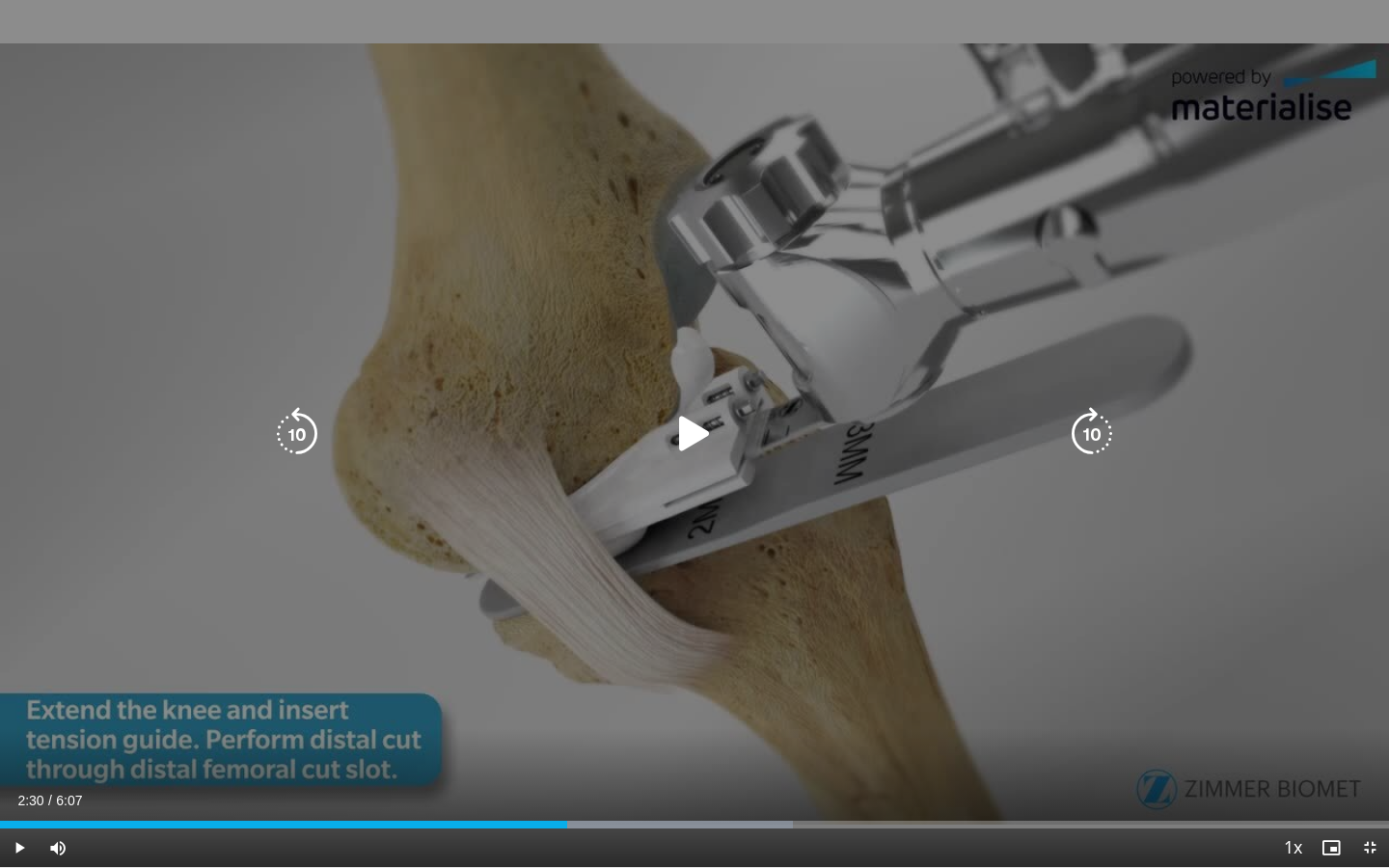 click on "10 seconds
Tap to unmute" at bounding box center [694, 433] 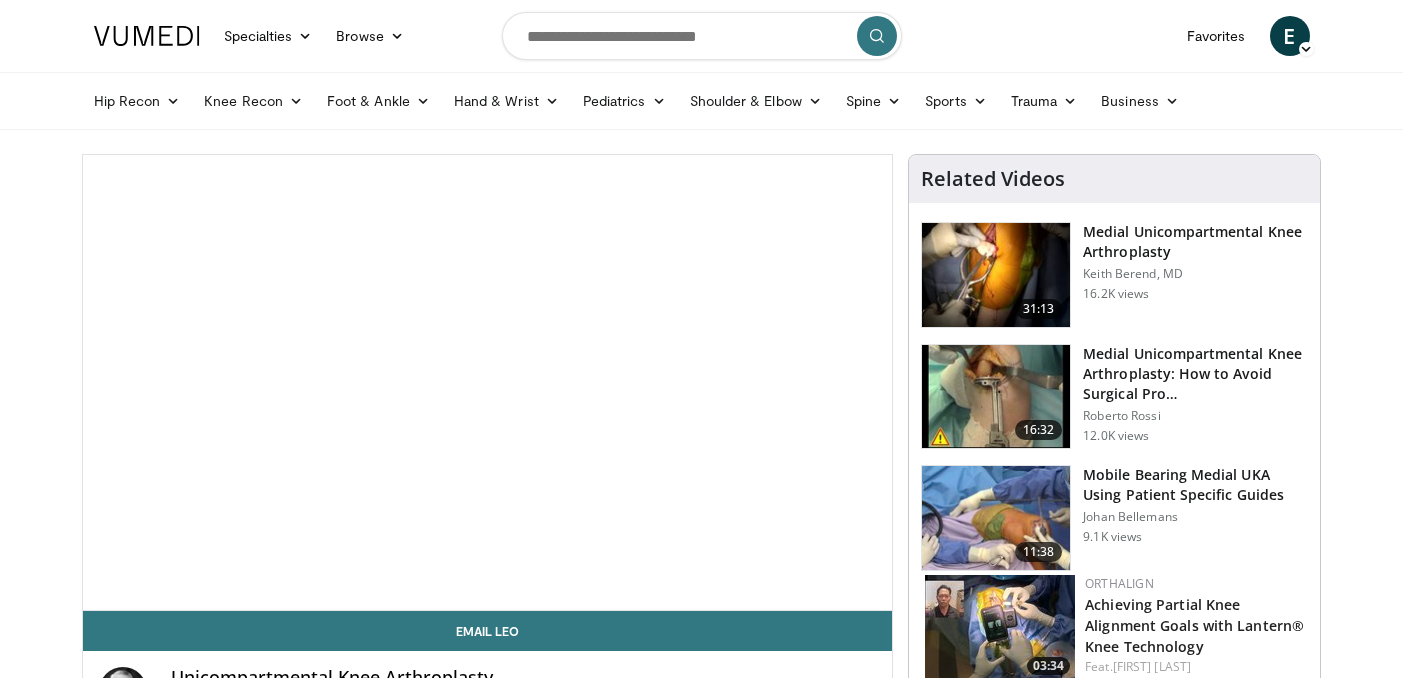 scroll, scrollTop: 0, scrollLeft: 0, axis: both 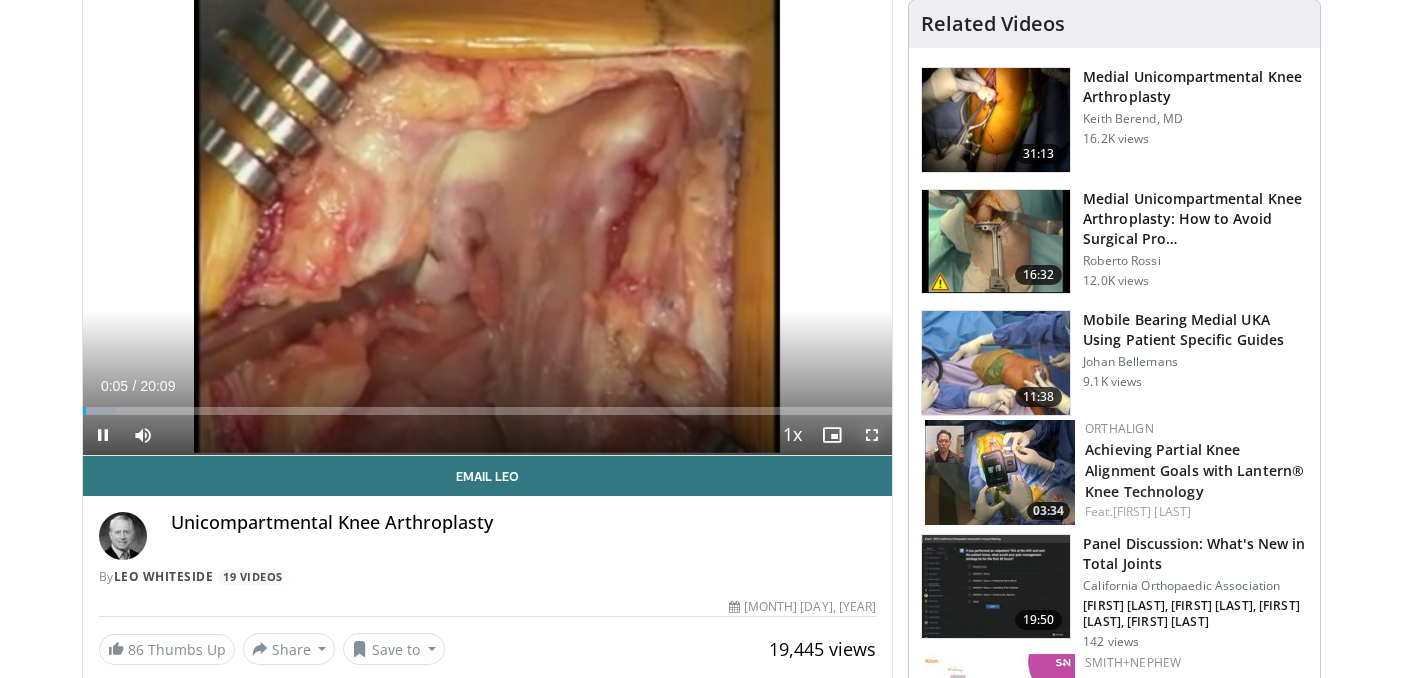 click at bounding box center [872, 435] 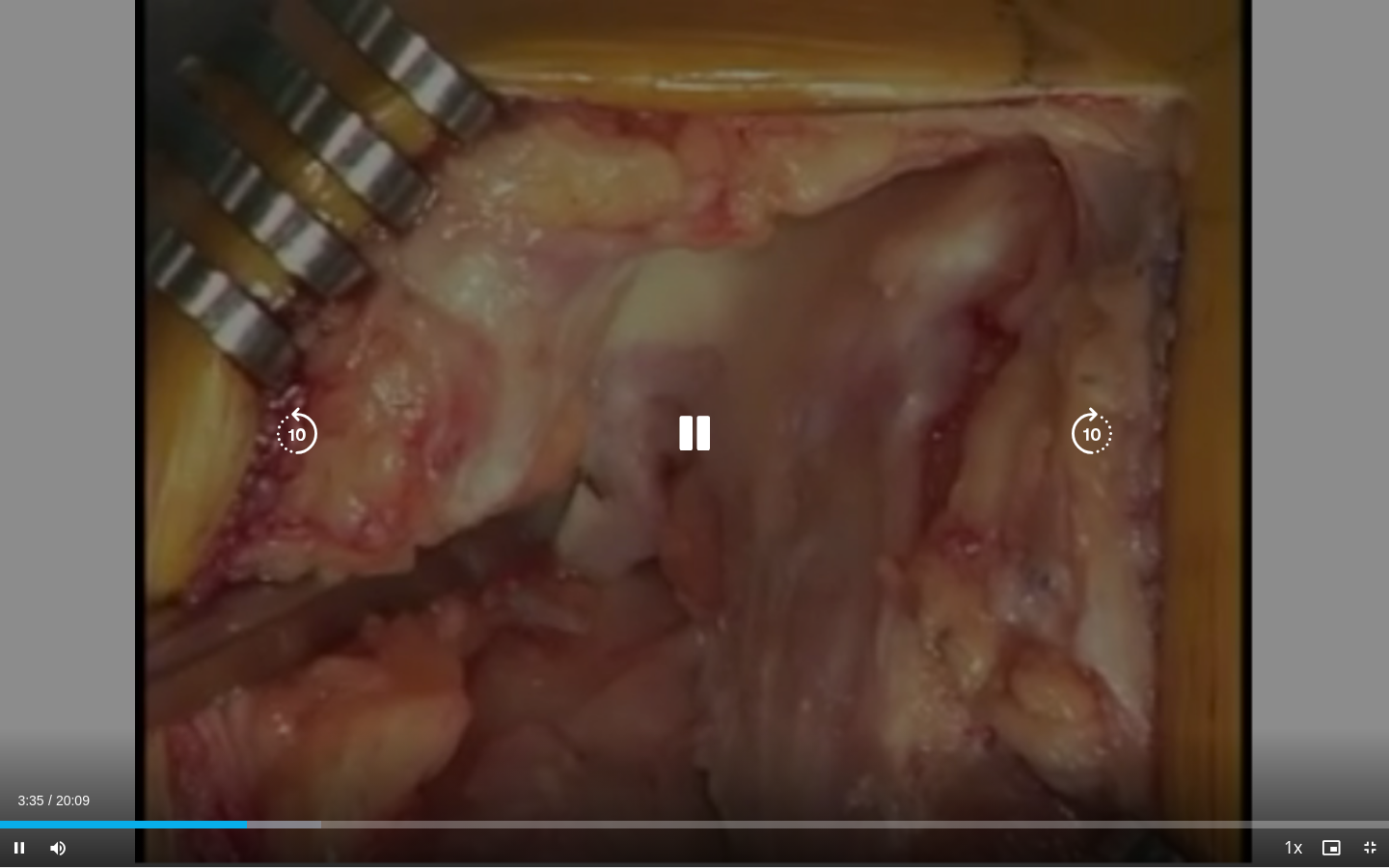 click at bounding box center (297, 434) 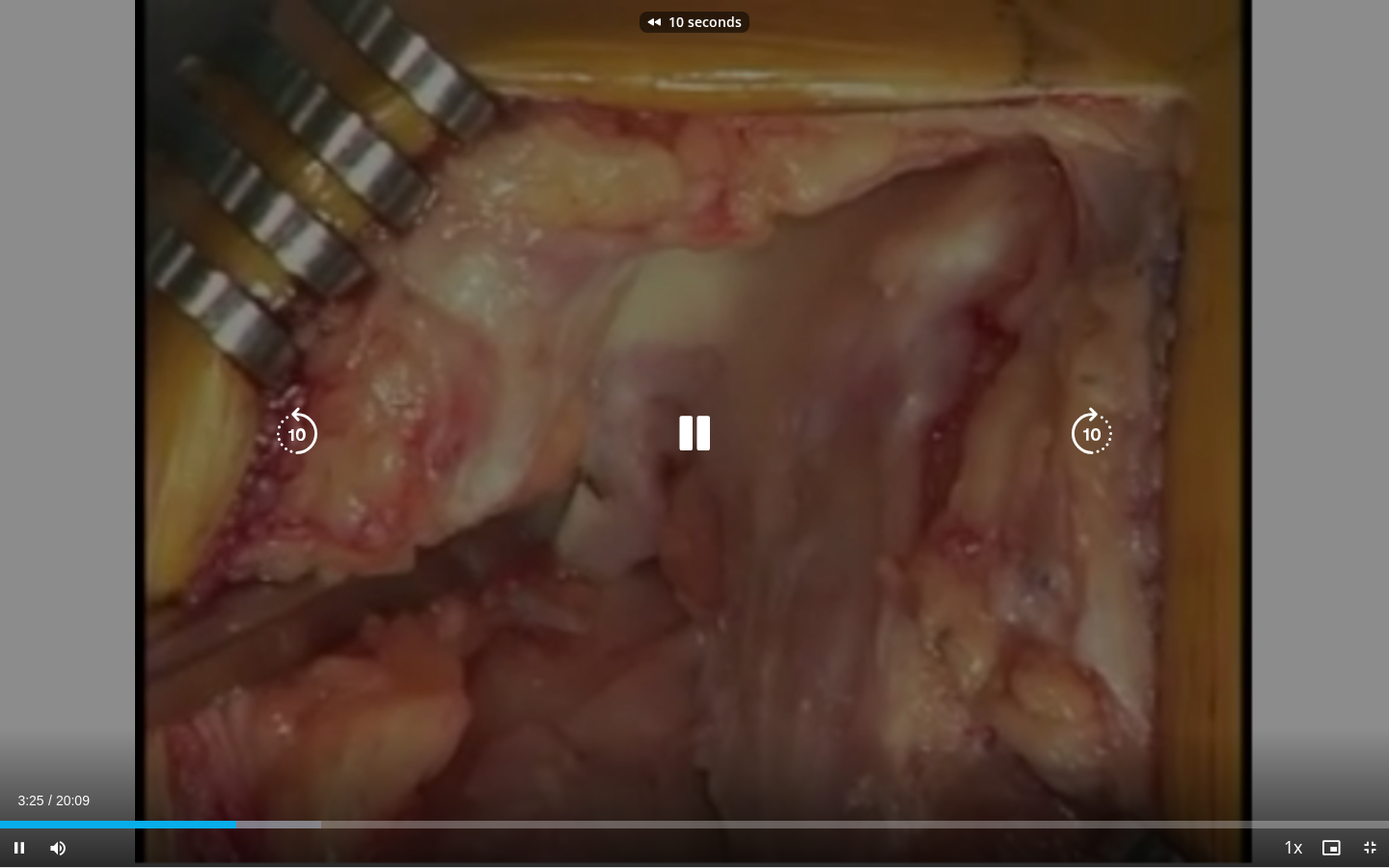 click at bounding box center [297, 434] 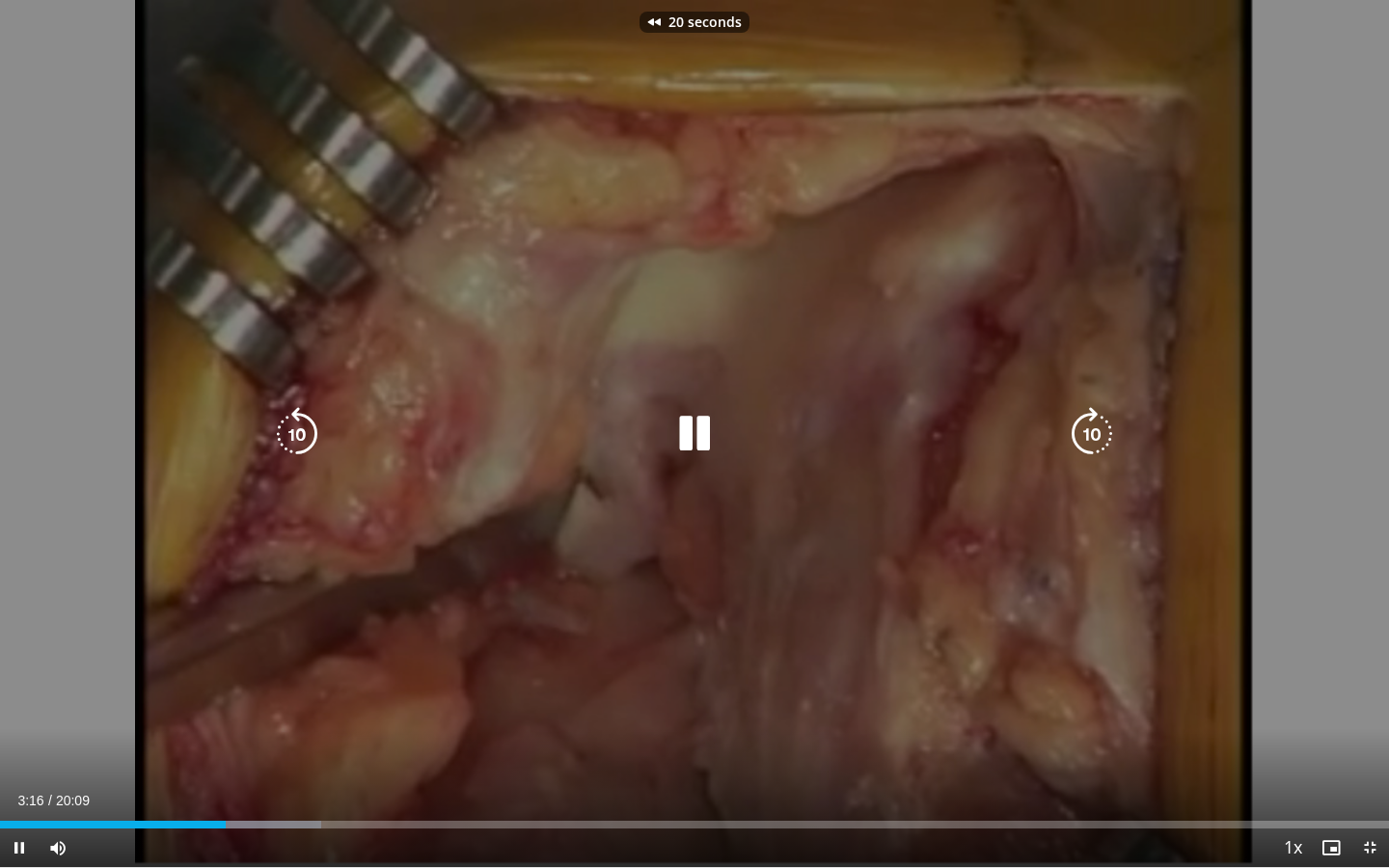 click at bounding box center [297, 434] 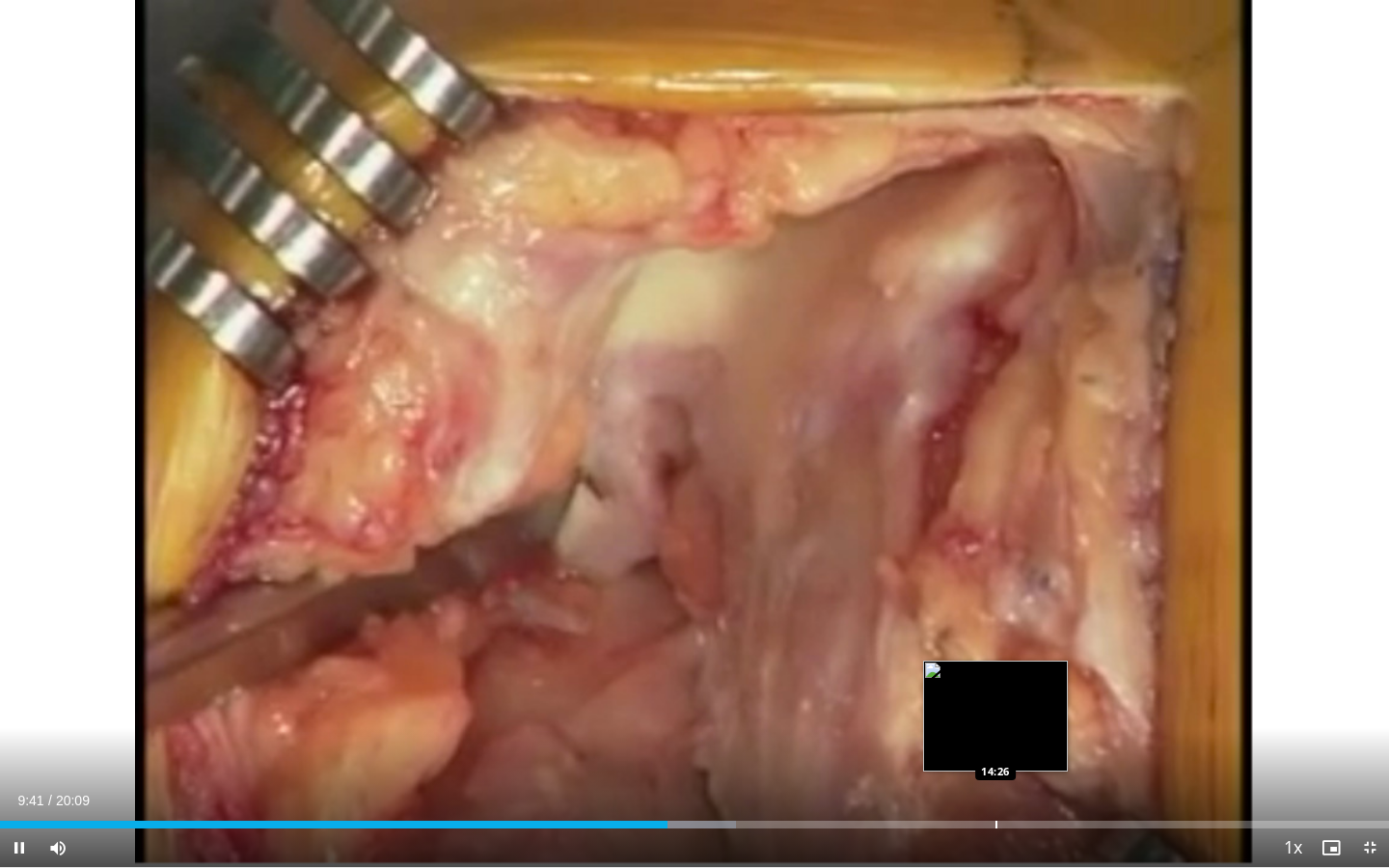 click at bounding box center [996, 825] 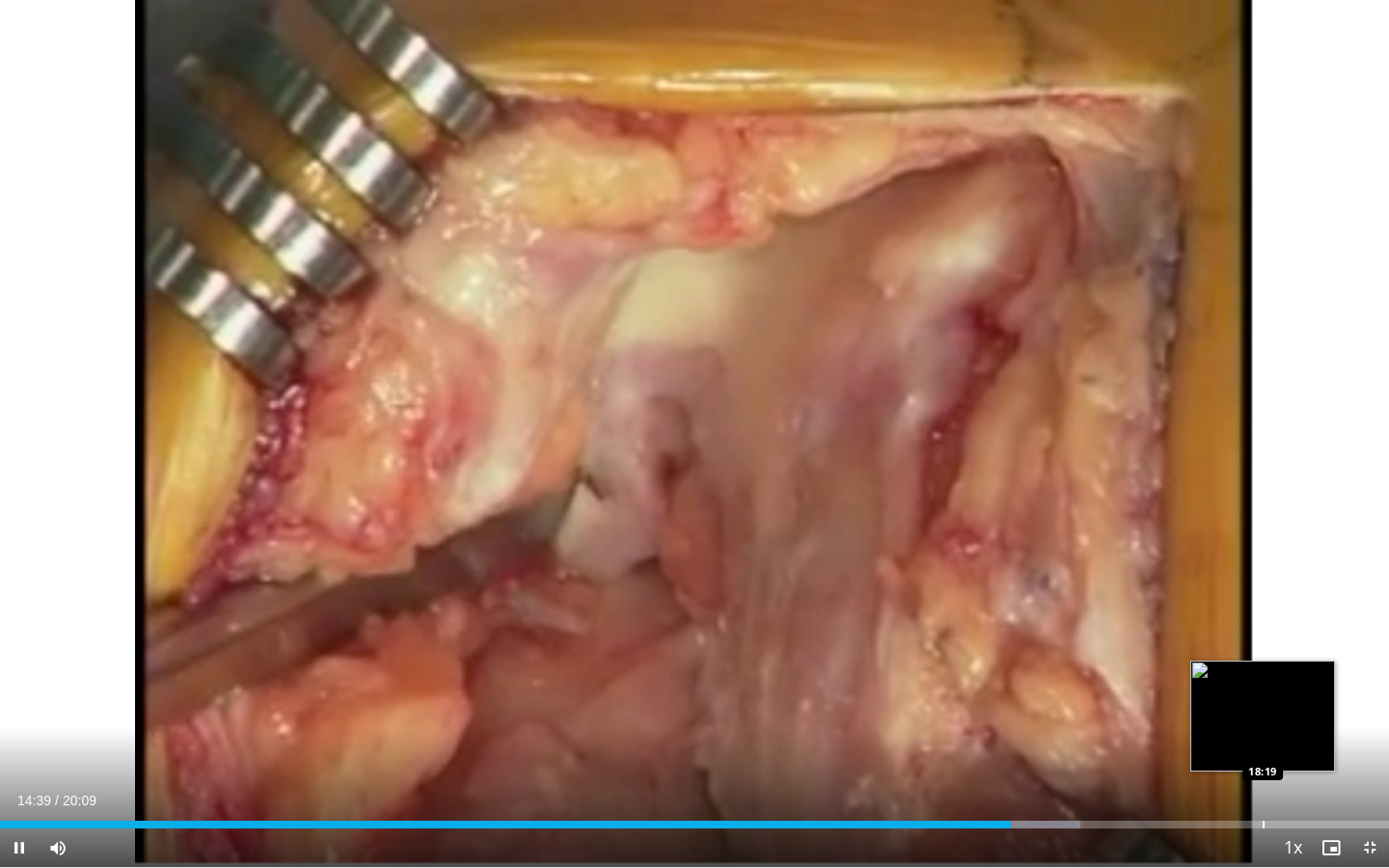 click at bounding box center [1264, 825] 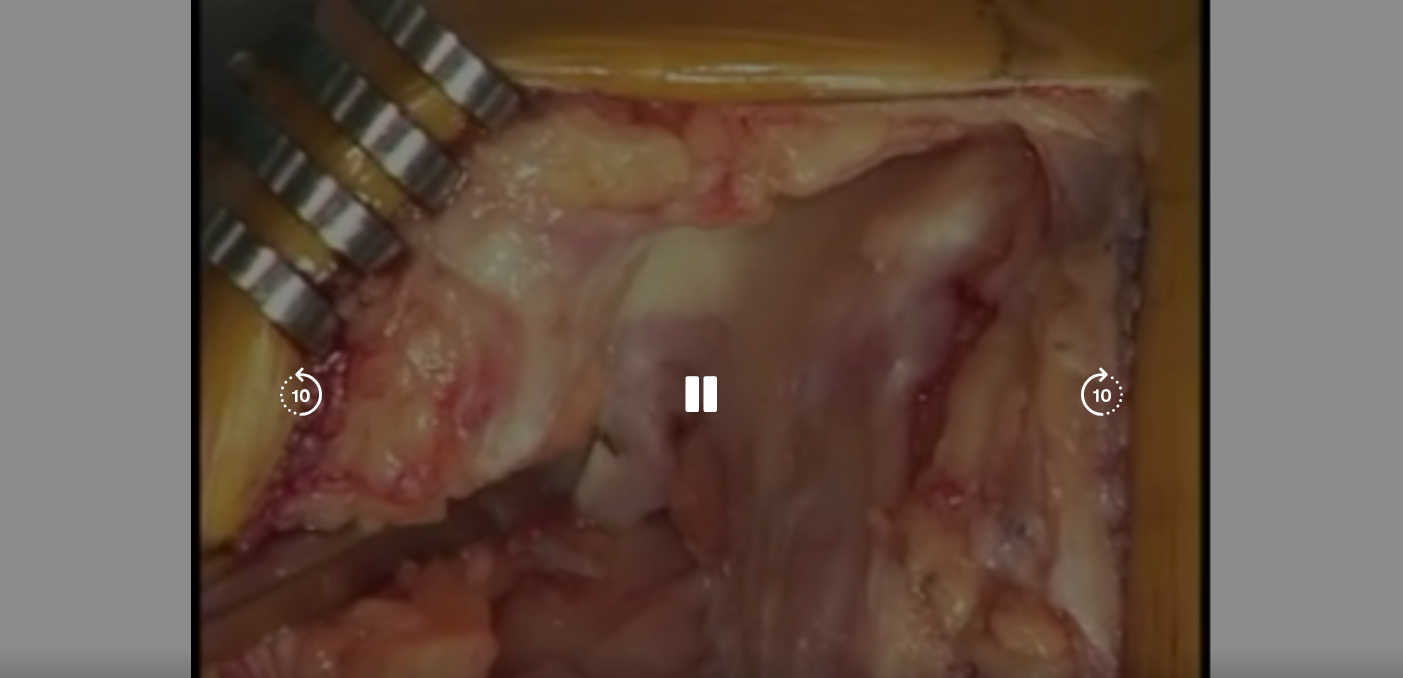 scroll, scrollTop: 0, scrollLeft: 0, axis: both 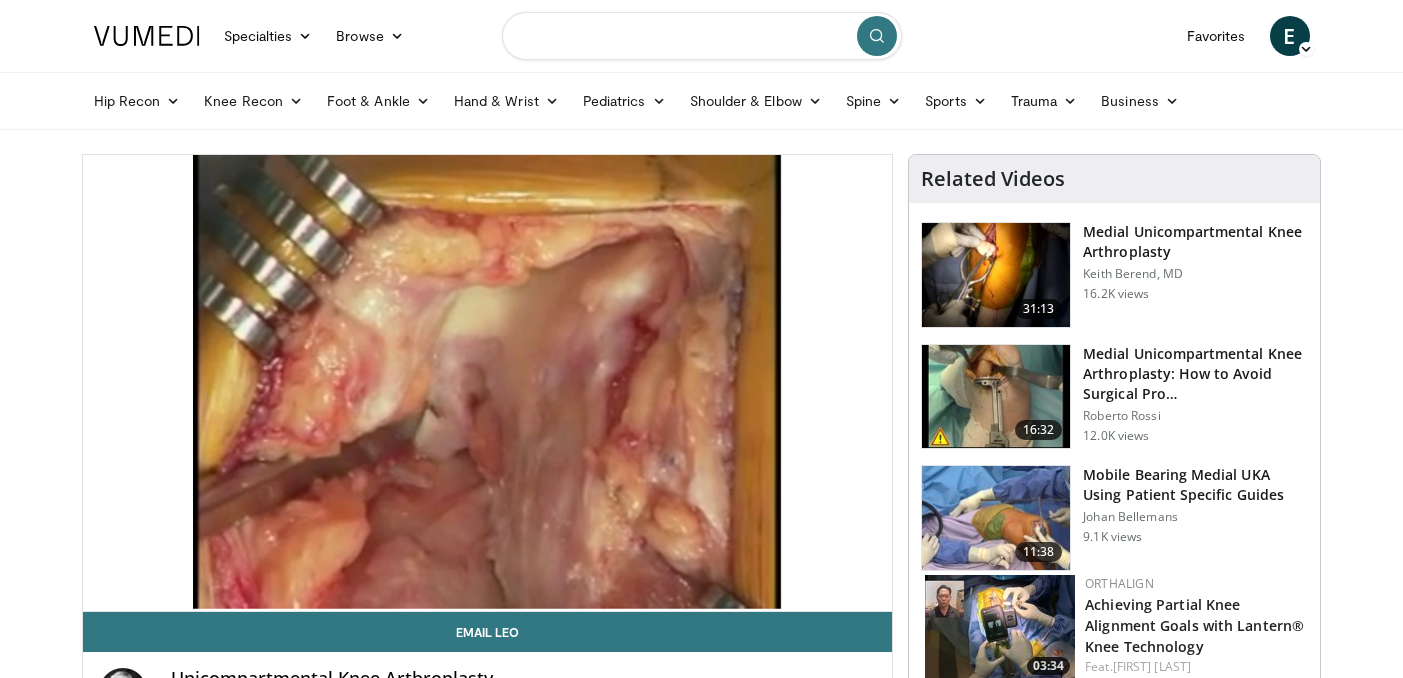 click at bounding box center (702, 36) 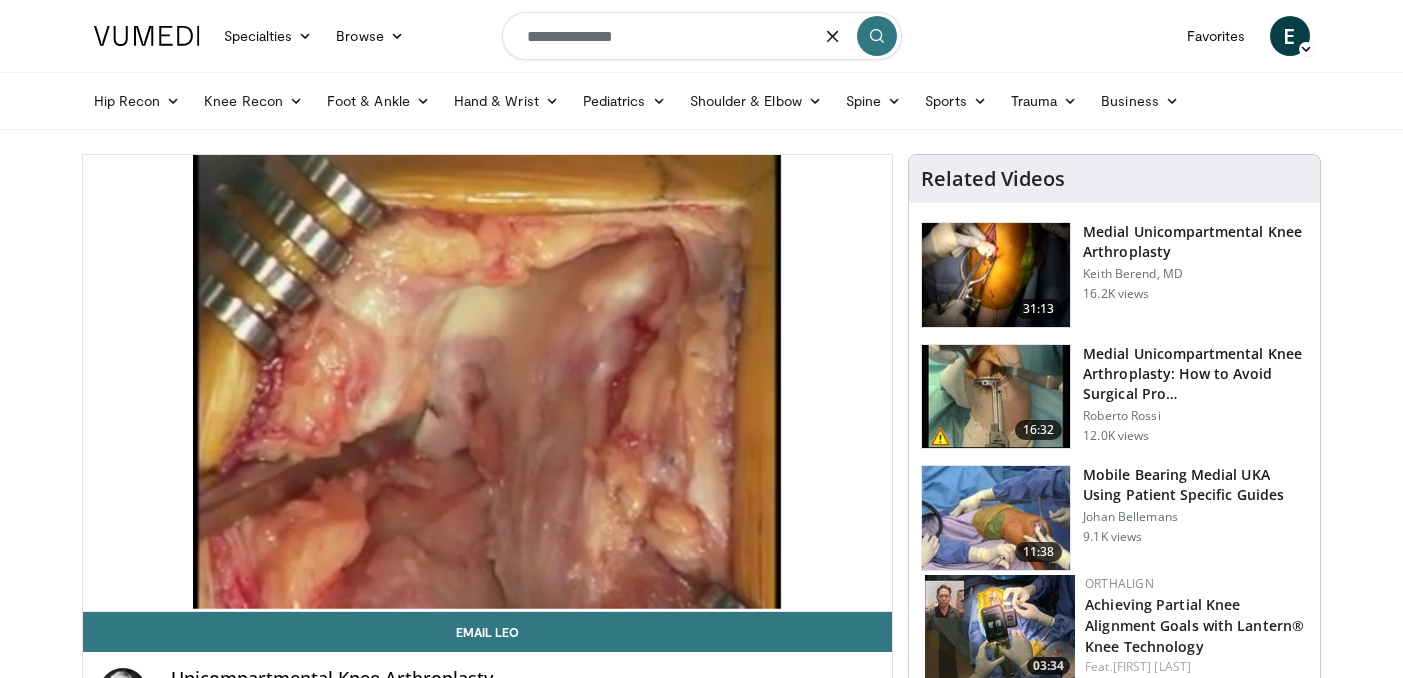 type on "**********" 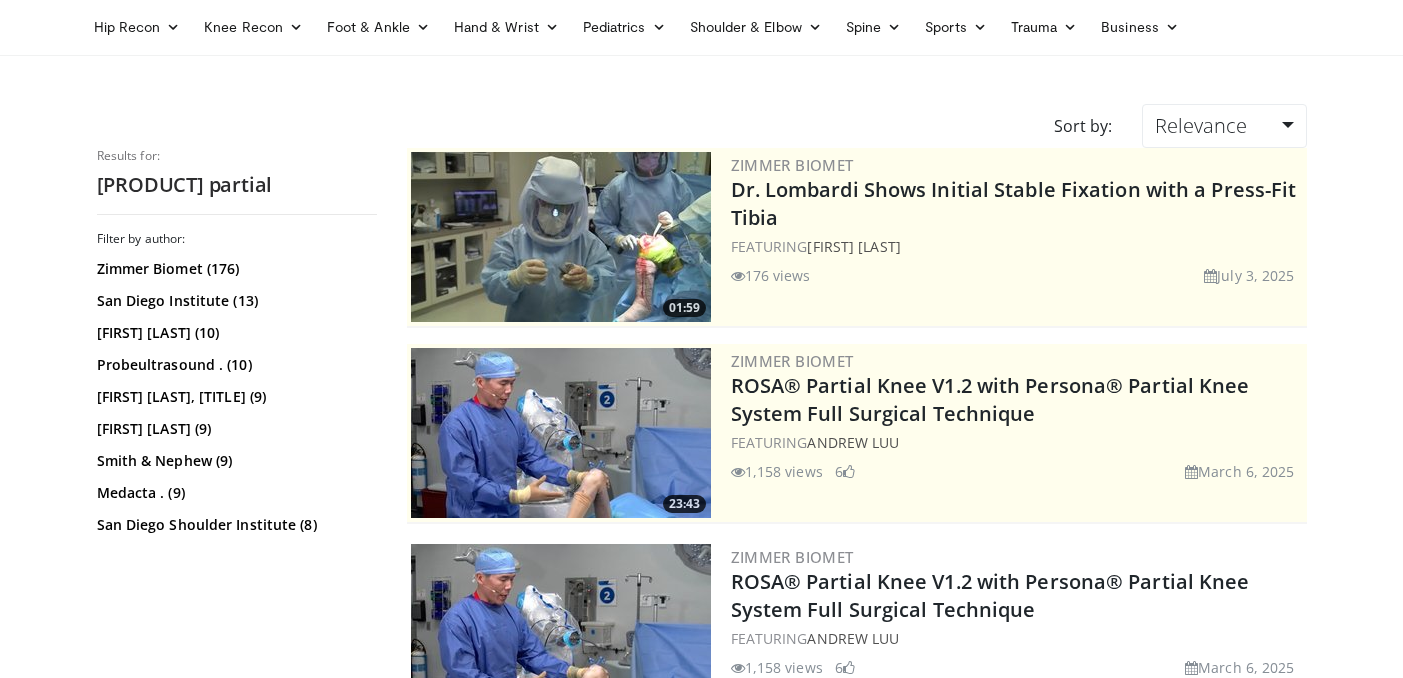 scroll, scrollTop: 0, scrollLeft: 0, axis: both 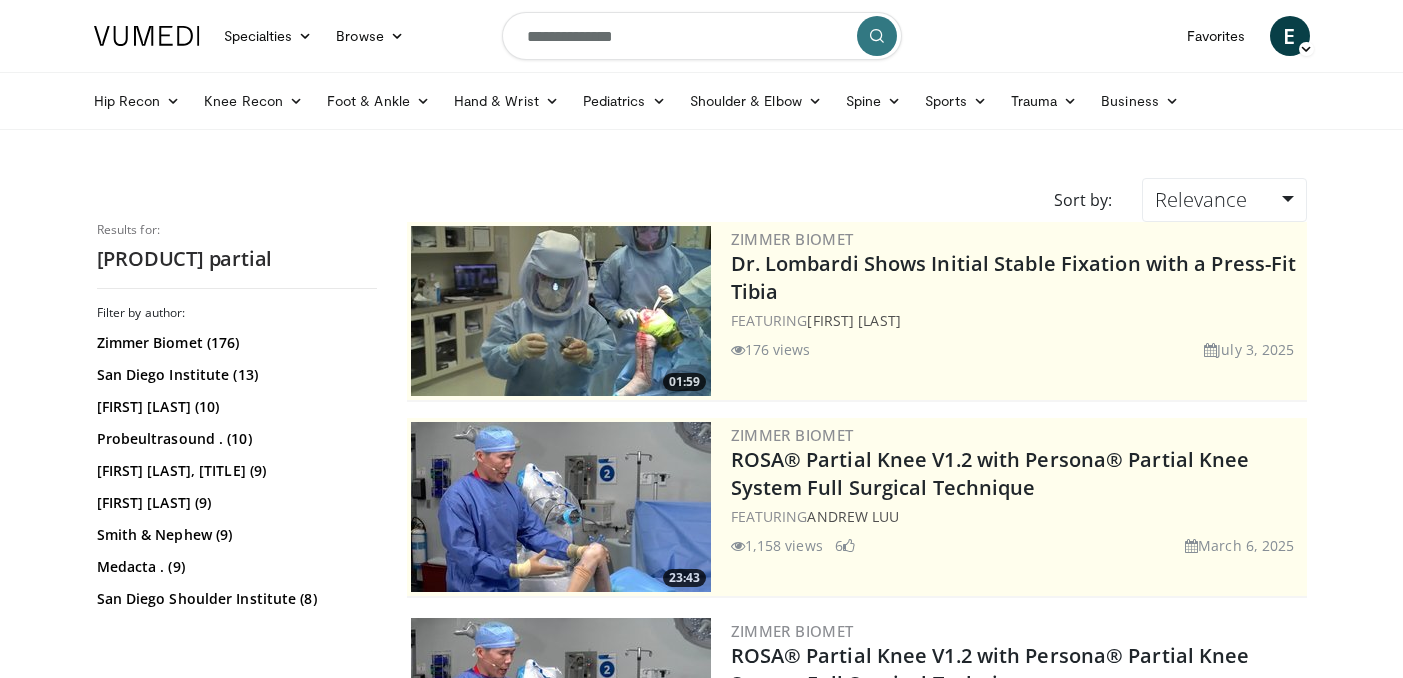 click on "**********" at bounding box center (702, 36) 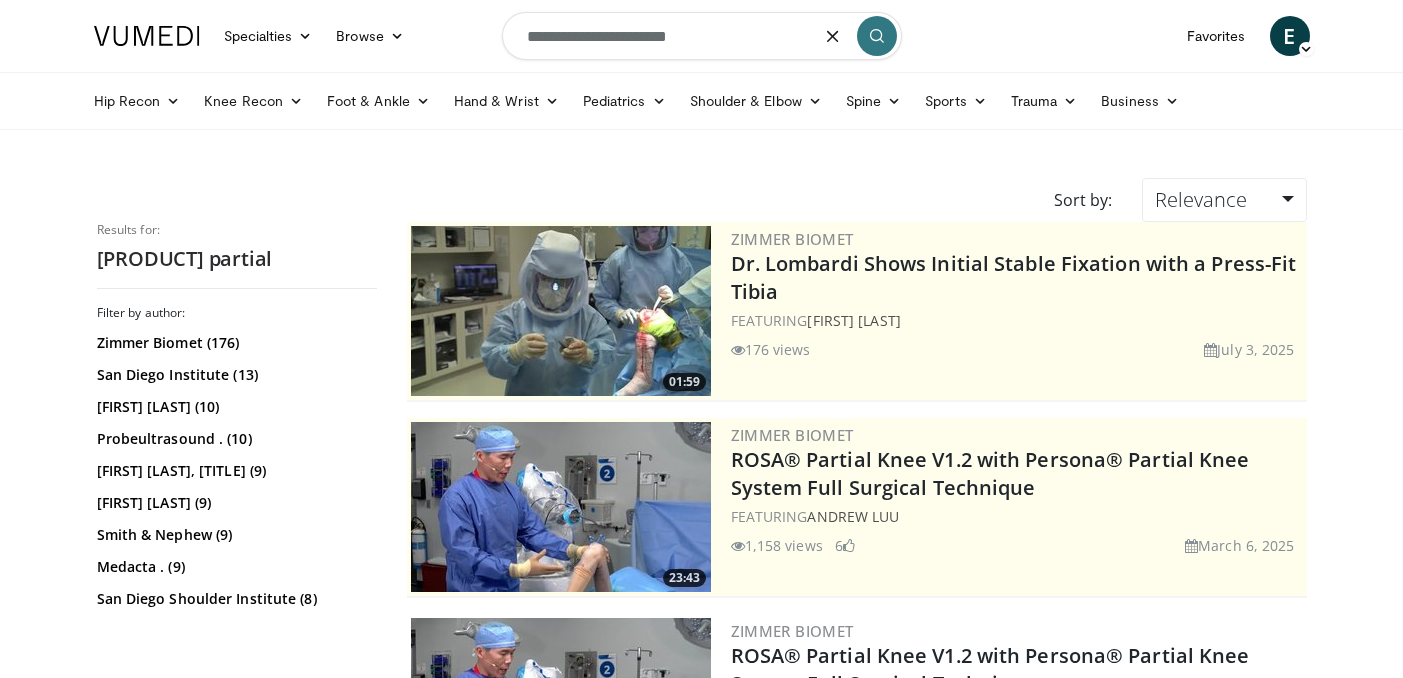 type on "**********" 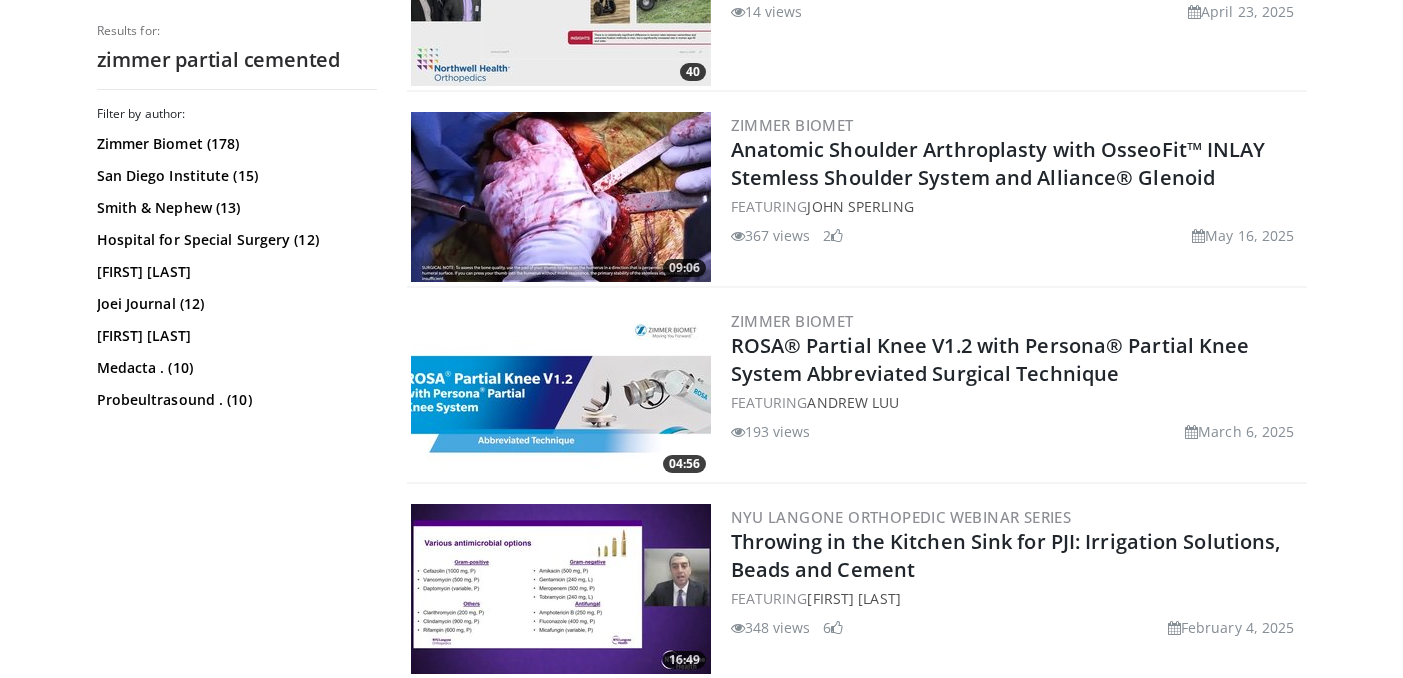 scroll, scrollTop: 4235, scrollLeft: 0, axis: vertical 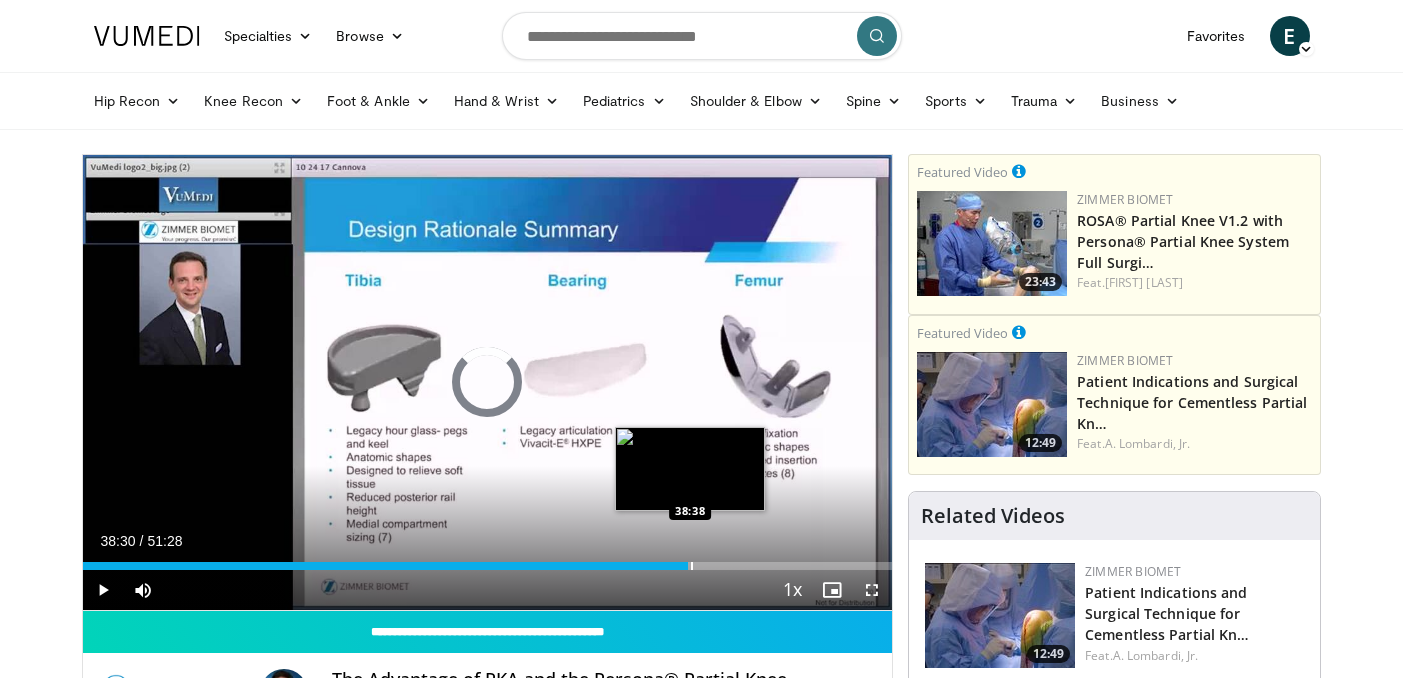click on "Loaded :  1.29% 00:02 38:38" at bounding box center [488, 566] 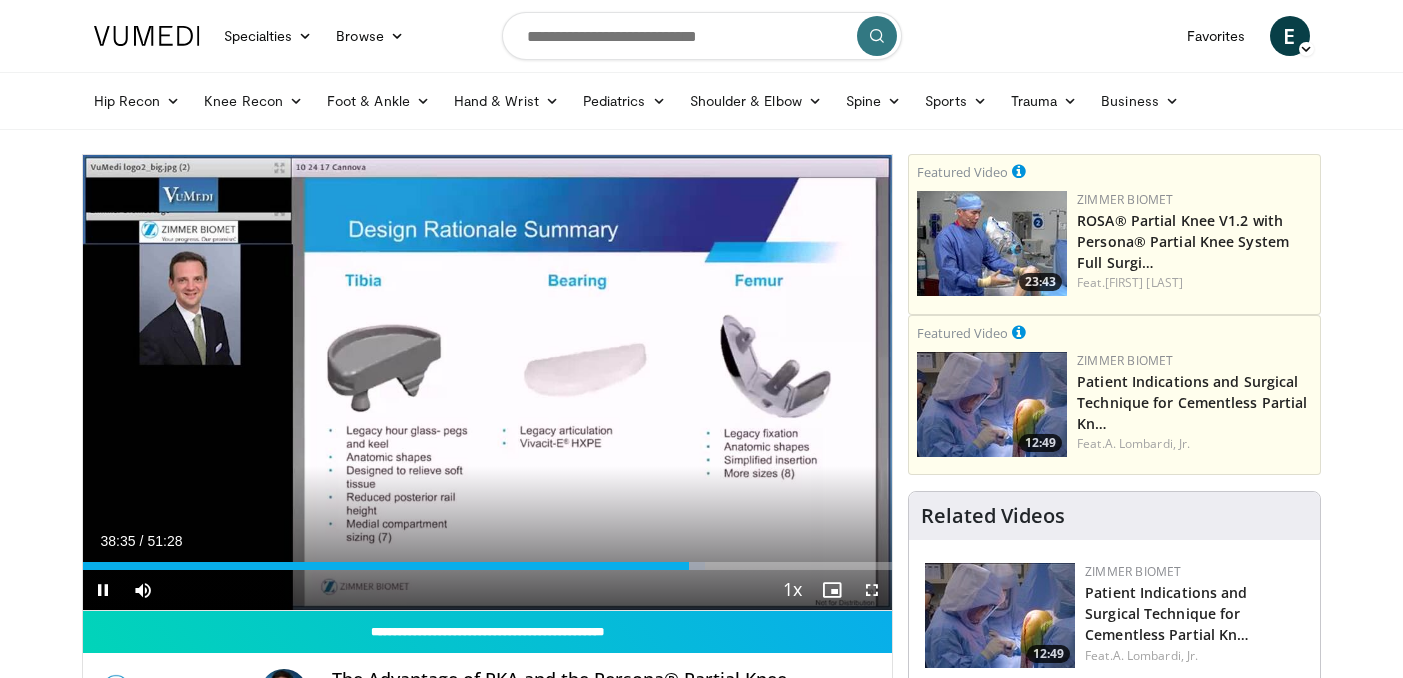 click on "Current Time  38:35 / Duration  51:28 Pause Skip Backward Skip Forward Mute Loaded :  76.94% 38:35 36:20 Stream Type  LIVE Seek to live, currently behind live LIVE   1x Playback Rate 0.5x 0.75x 1x , selected 1.25x 1.5x 1.75x 2x Chapters Chapters Descriptions descriptions off , selected Captions captions settings , opens captions settings dialog captions off , selected Audio Track en (Main) , selected Fullscreen Enable picture-in-picture mode" at bounding box center [488, 590] 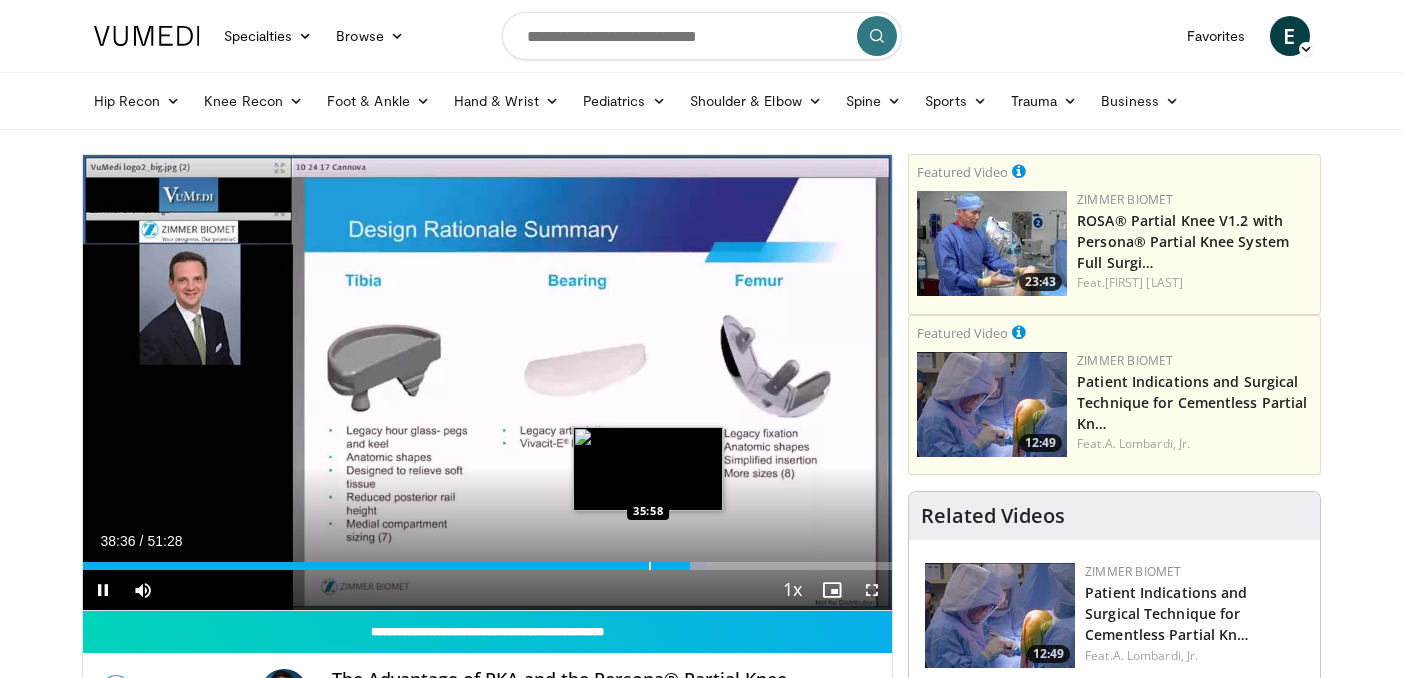 click on "Loaded :  77.06% 38:36 35:58" at bounding box center (488, 560) 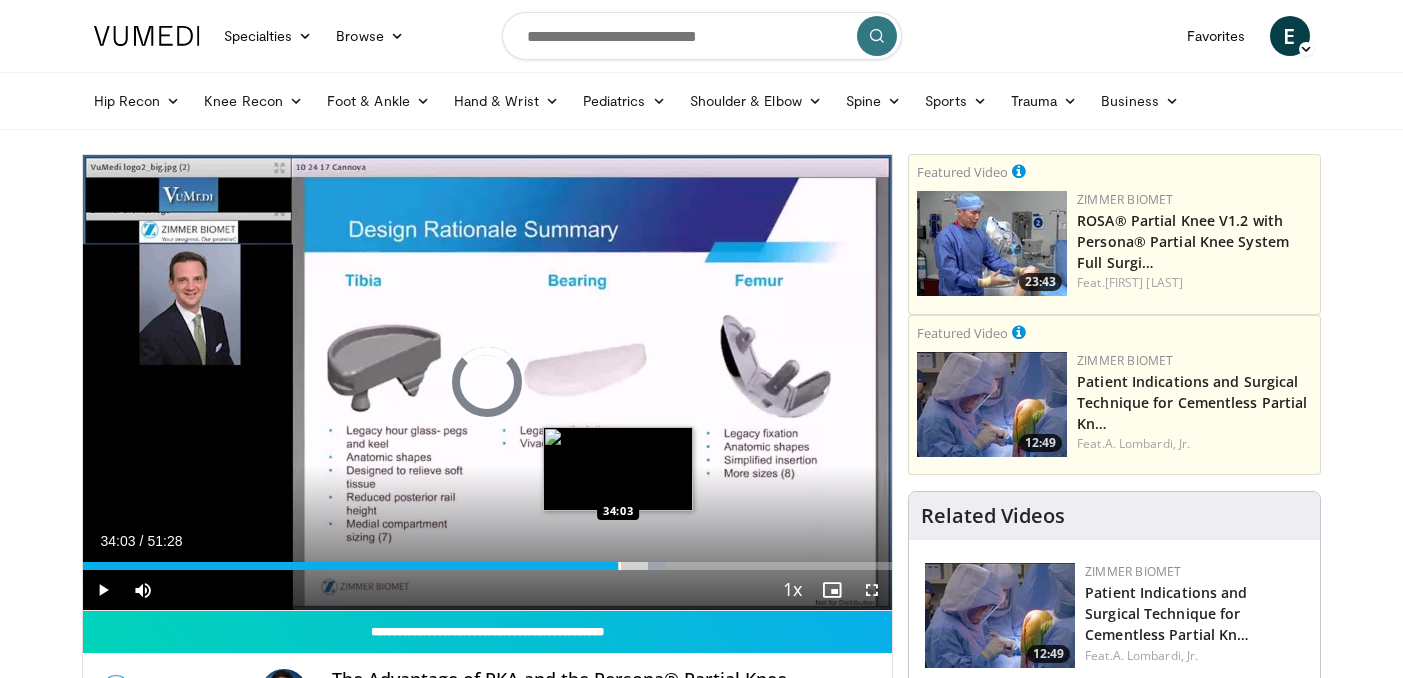 click on "Loaded :  72.09% 34:03 34:03" at bounding box center (488, 560) 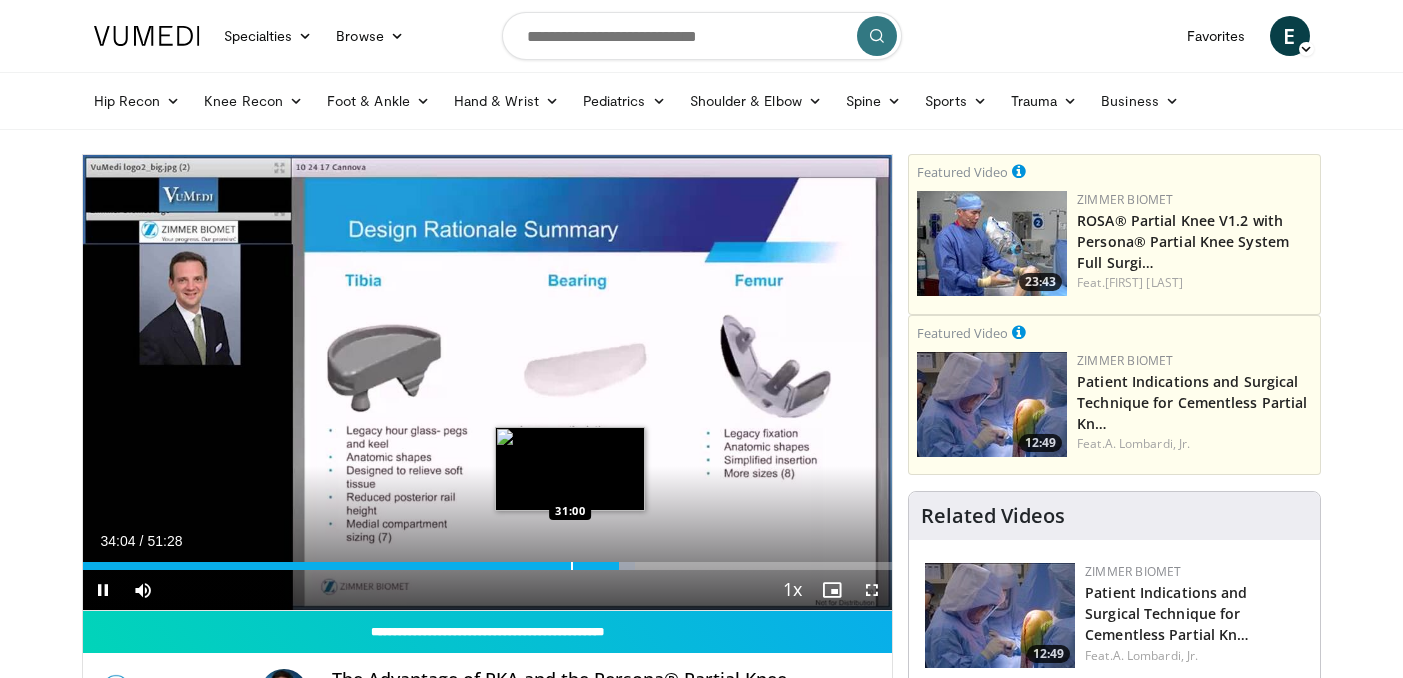 click at bounding box center [572, 566] 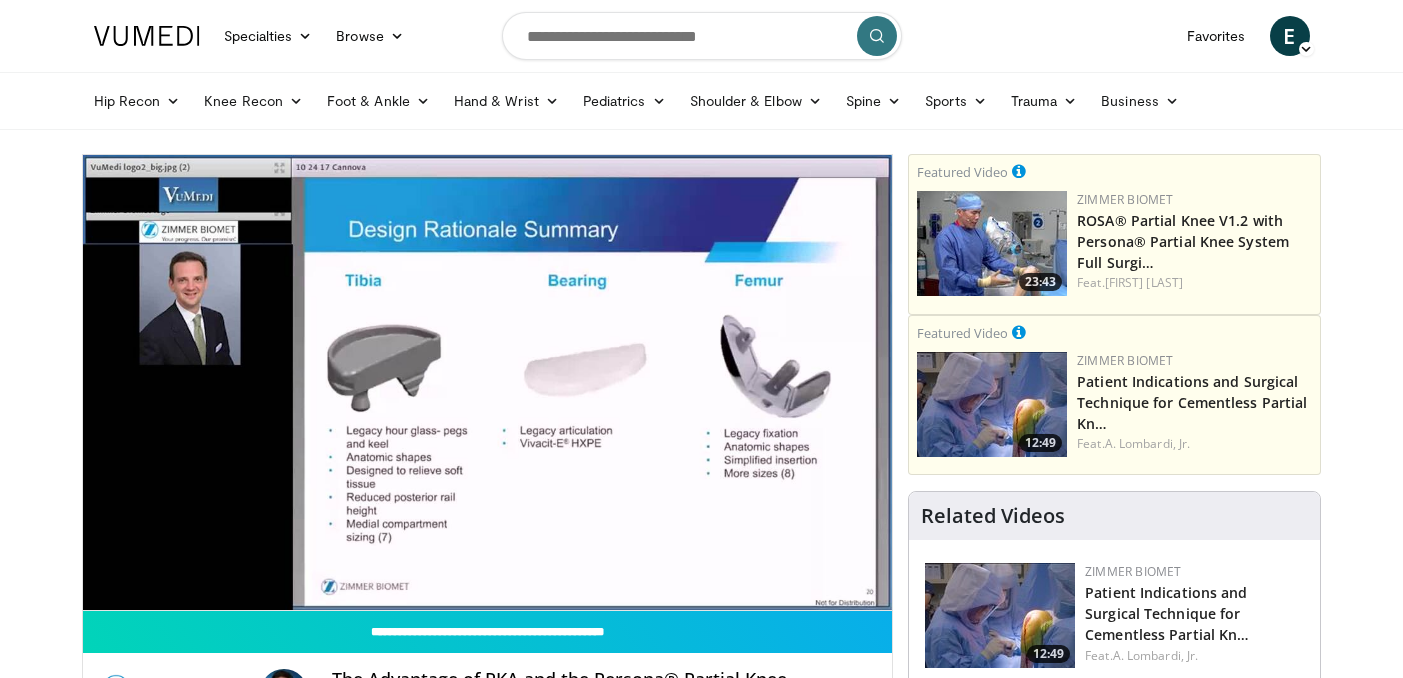 click on "**********" at bounding box center [488, 383] 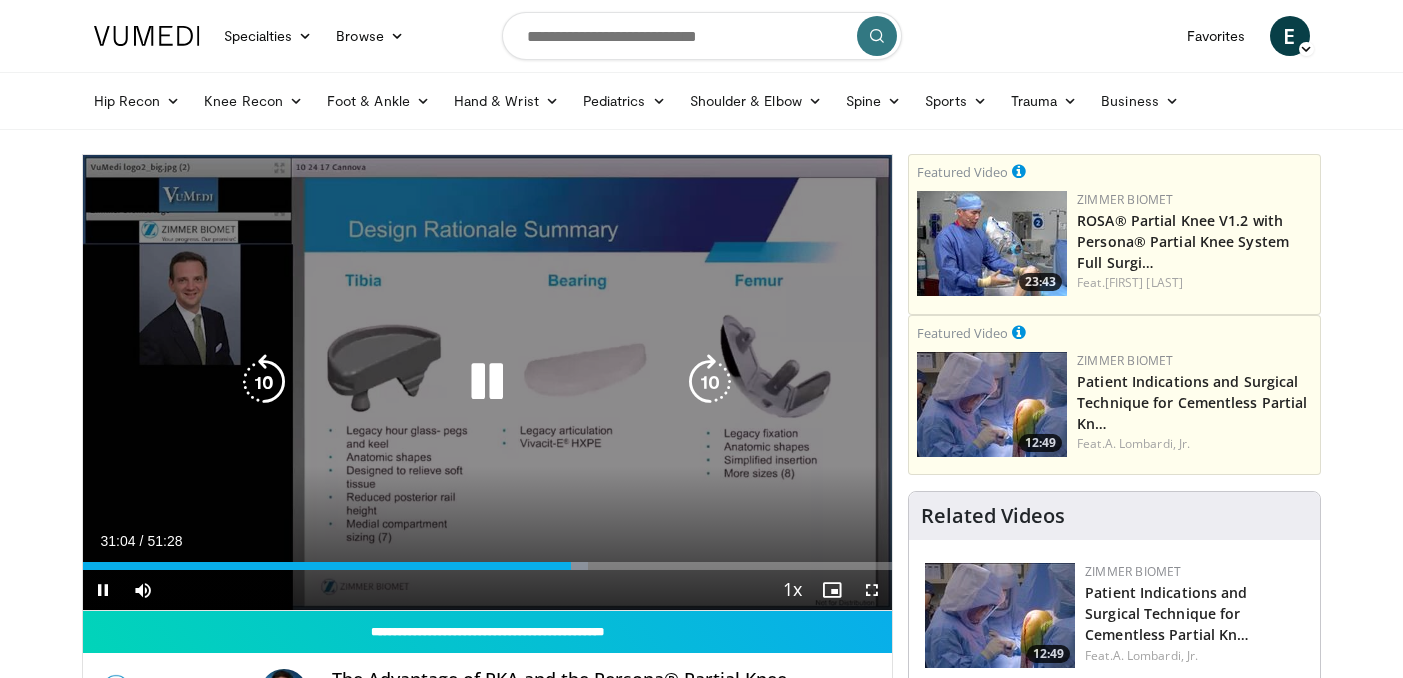 click at bounding box center [0, 0] 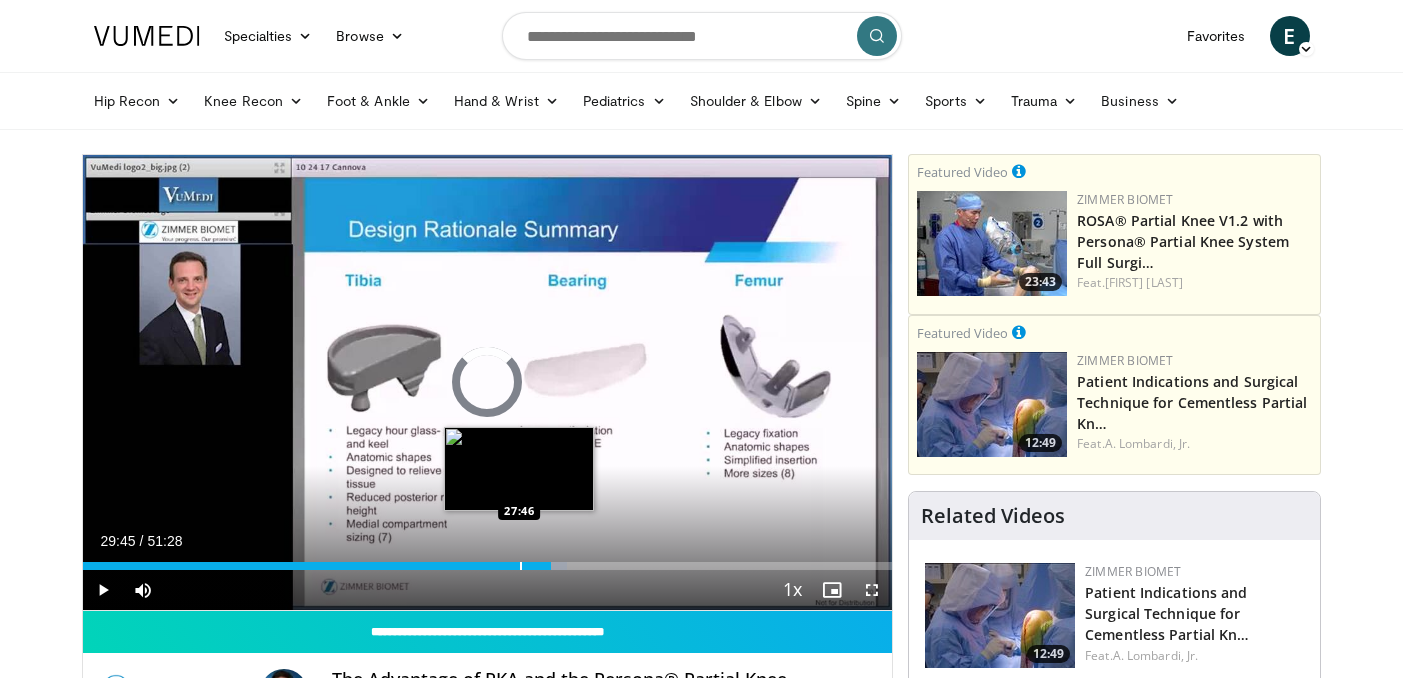 click at bounding box center [521, 566] 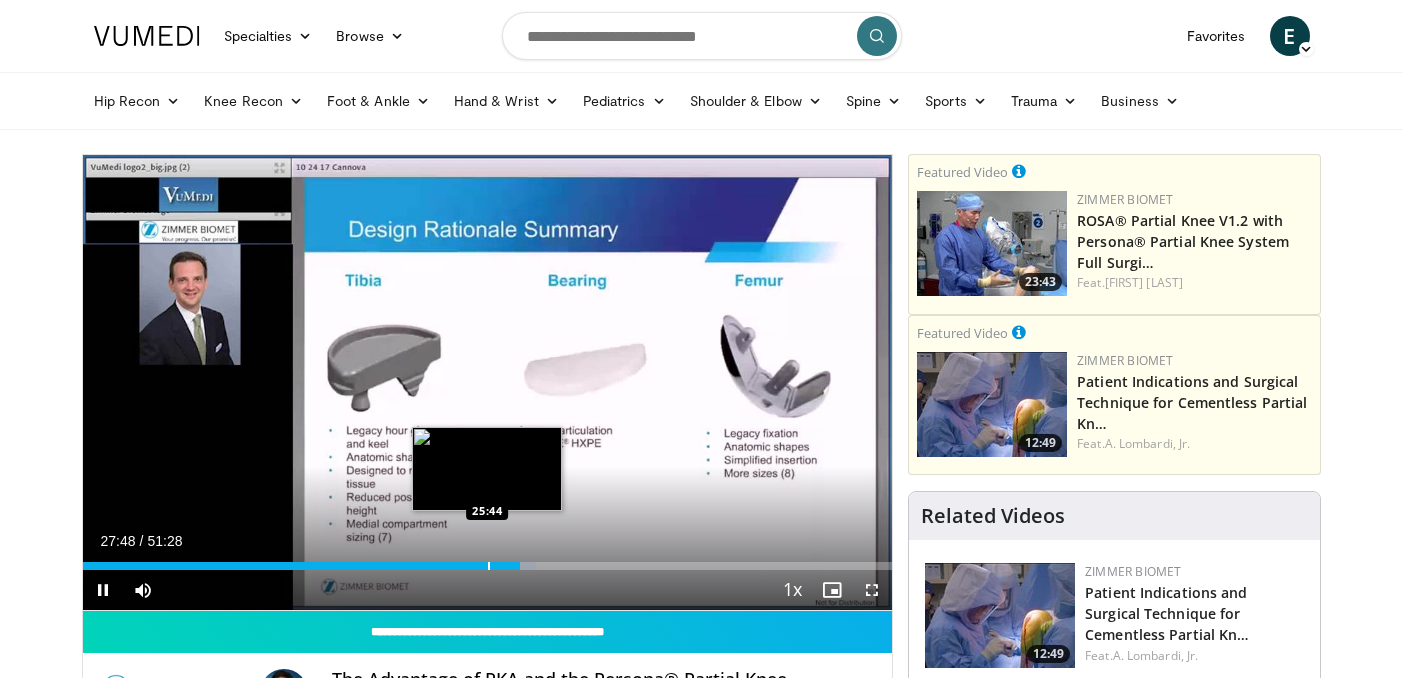 click at bounding box center [489, 566] 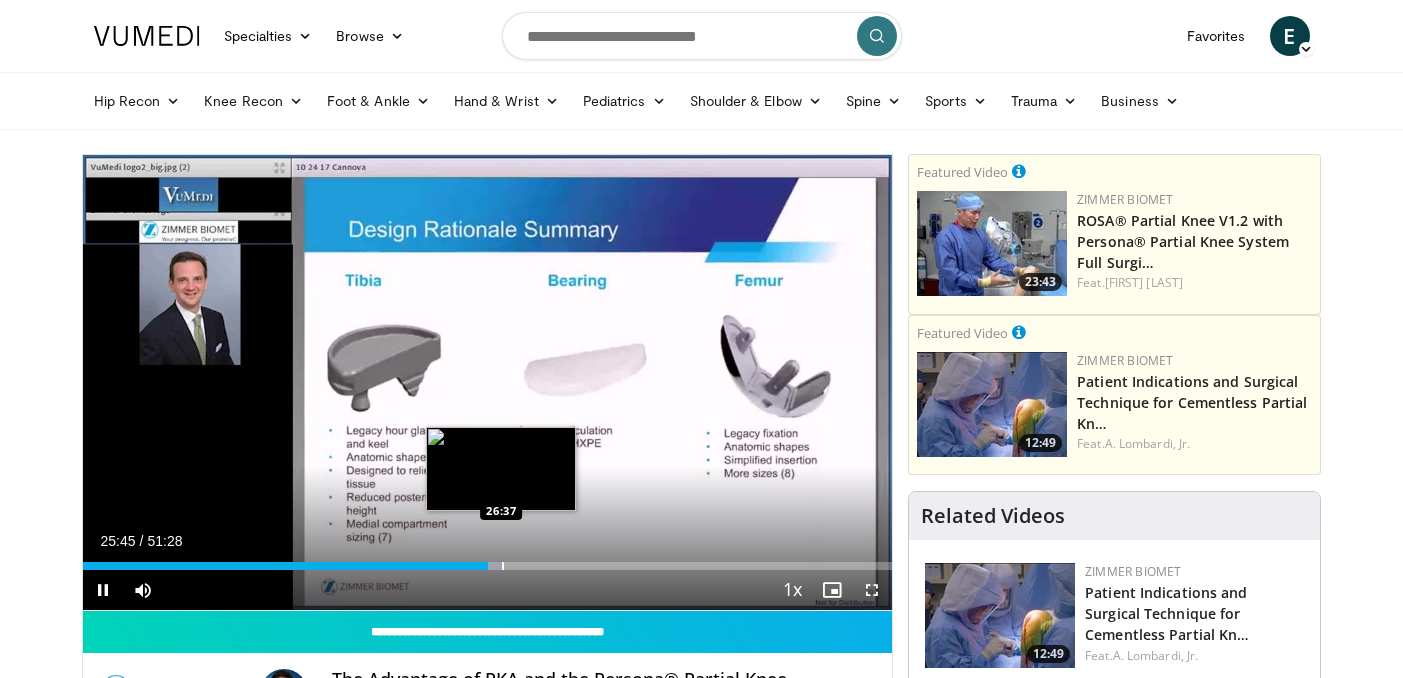 click at bounding box center [503, 566] 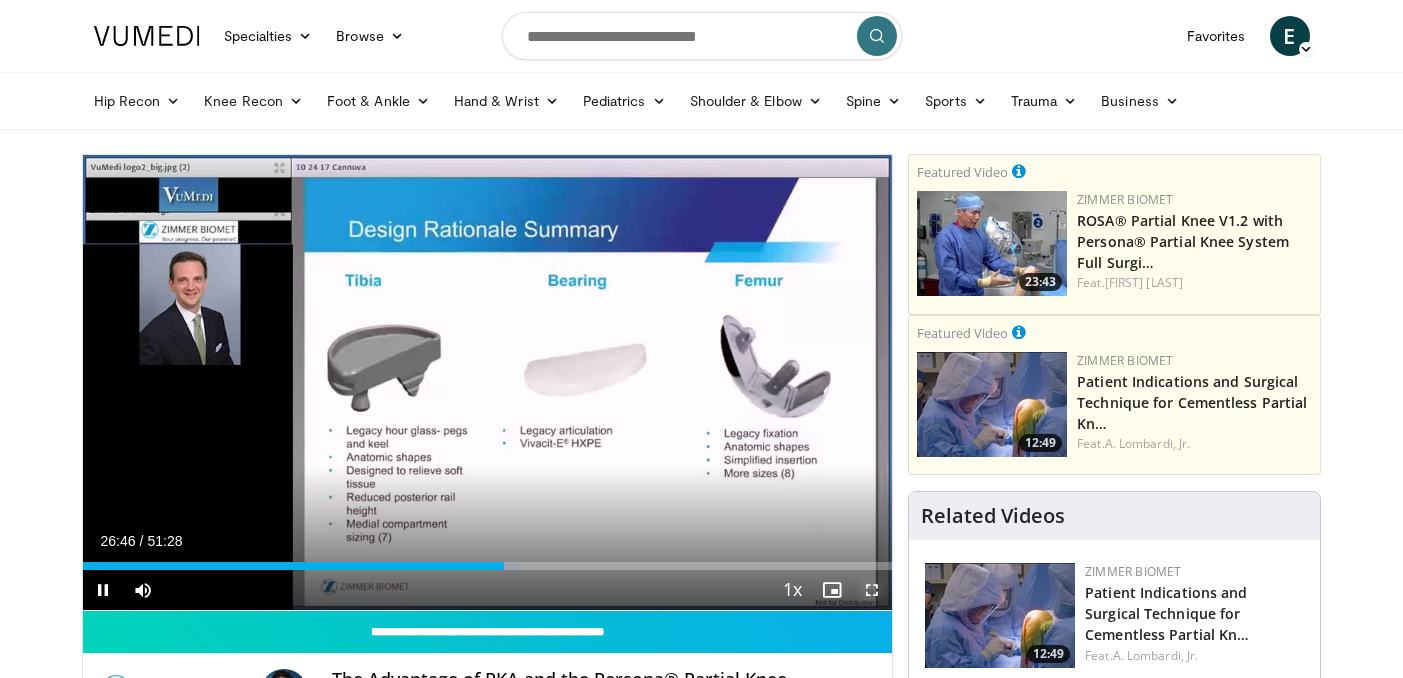click at bounding box center (872, 590) 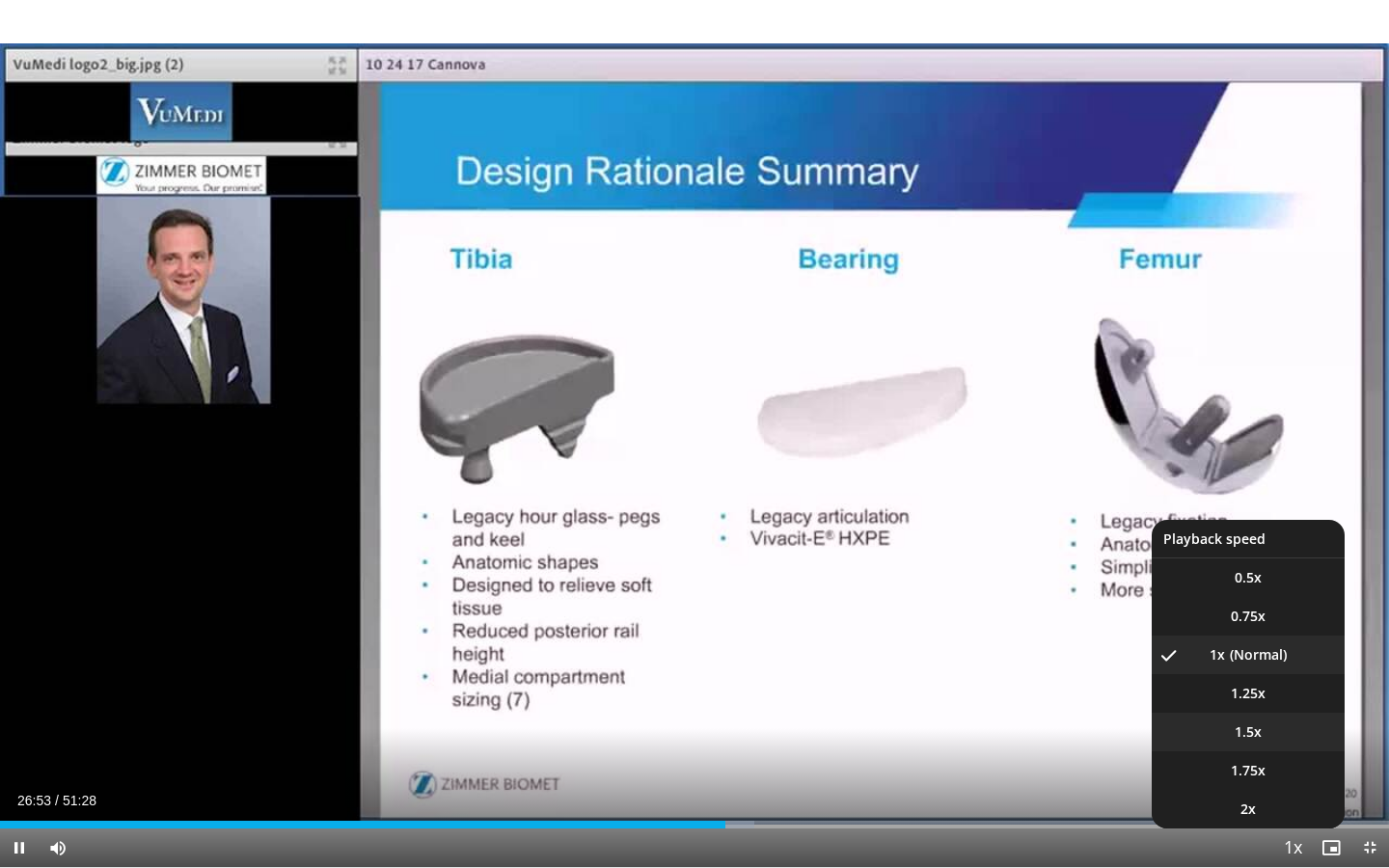 click on "1.5x" at bounding box center (1248, 732) 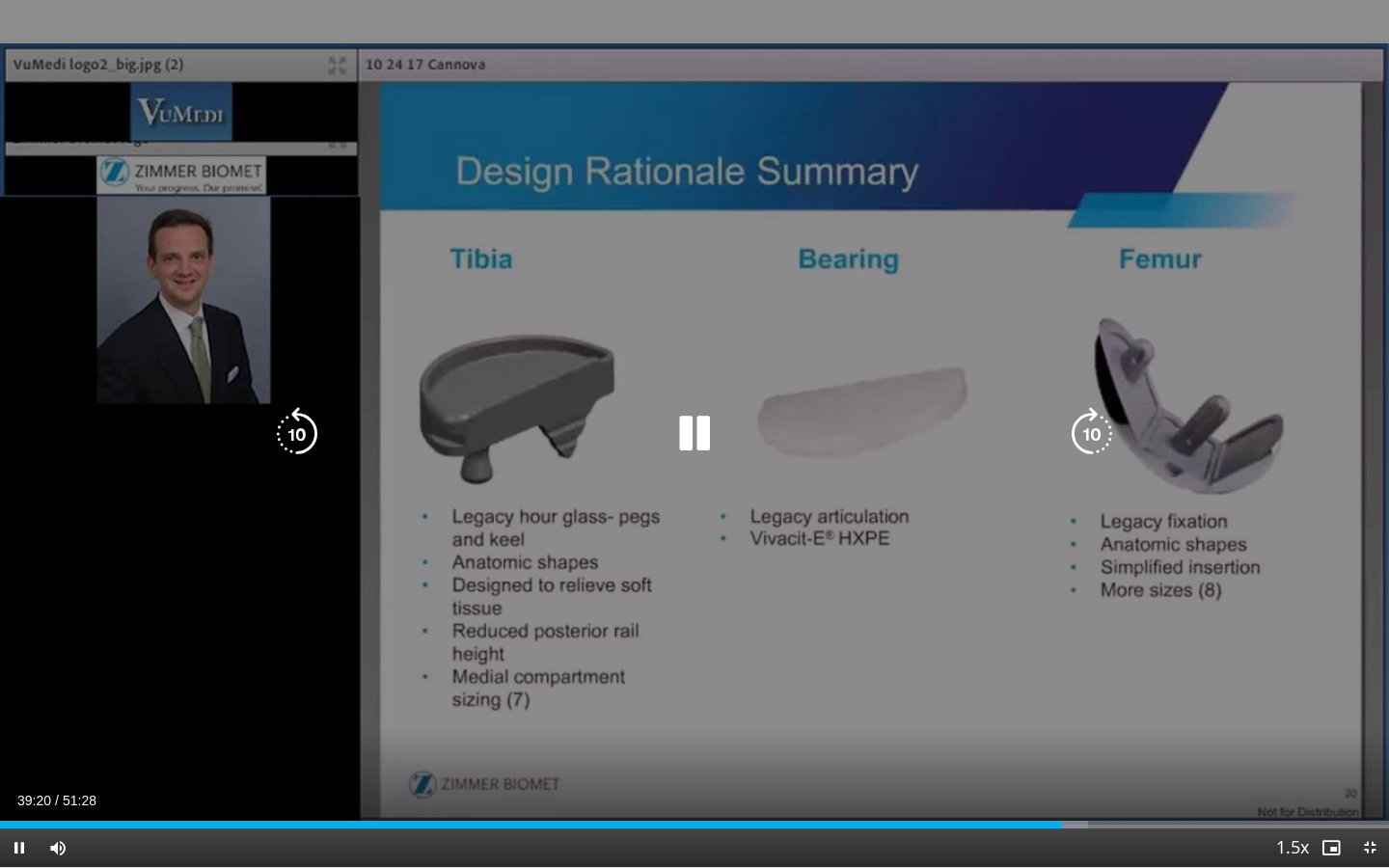 click at bounding box center [297, 434] 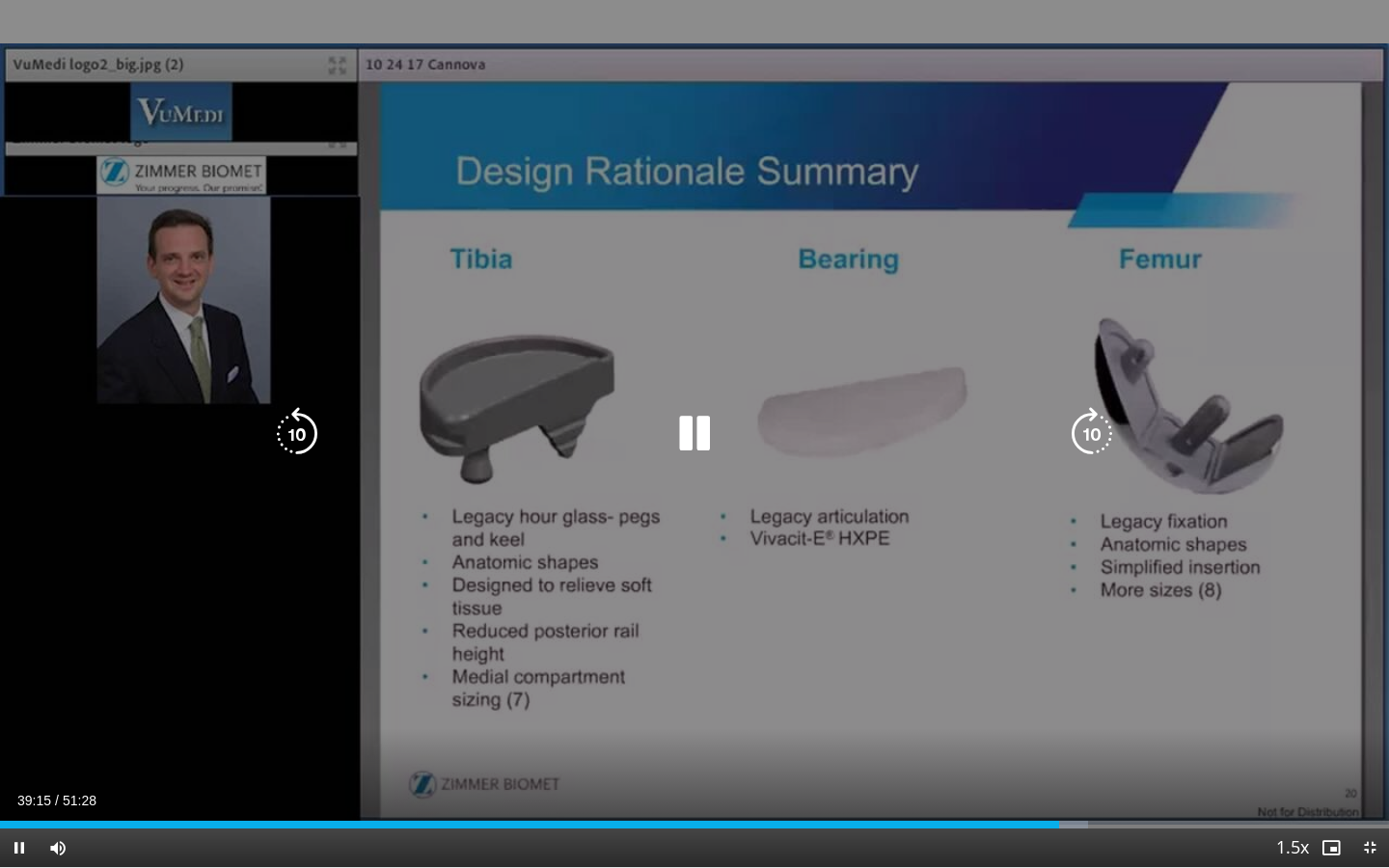 click at bounding box center (297, 434) 